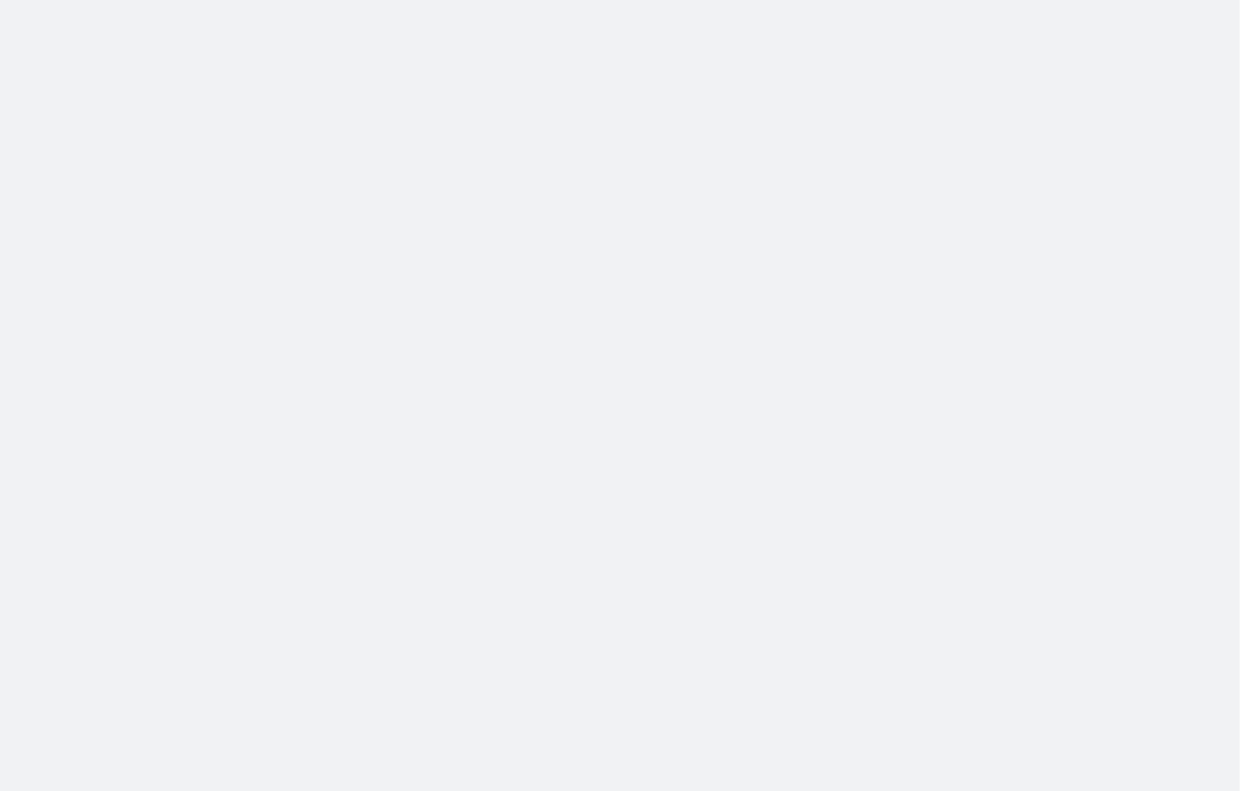 scroll, scrollTop: 0, scrollLeft: 0, axis: both 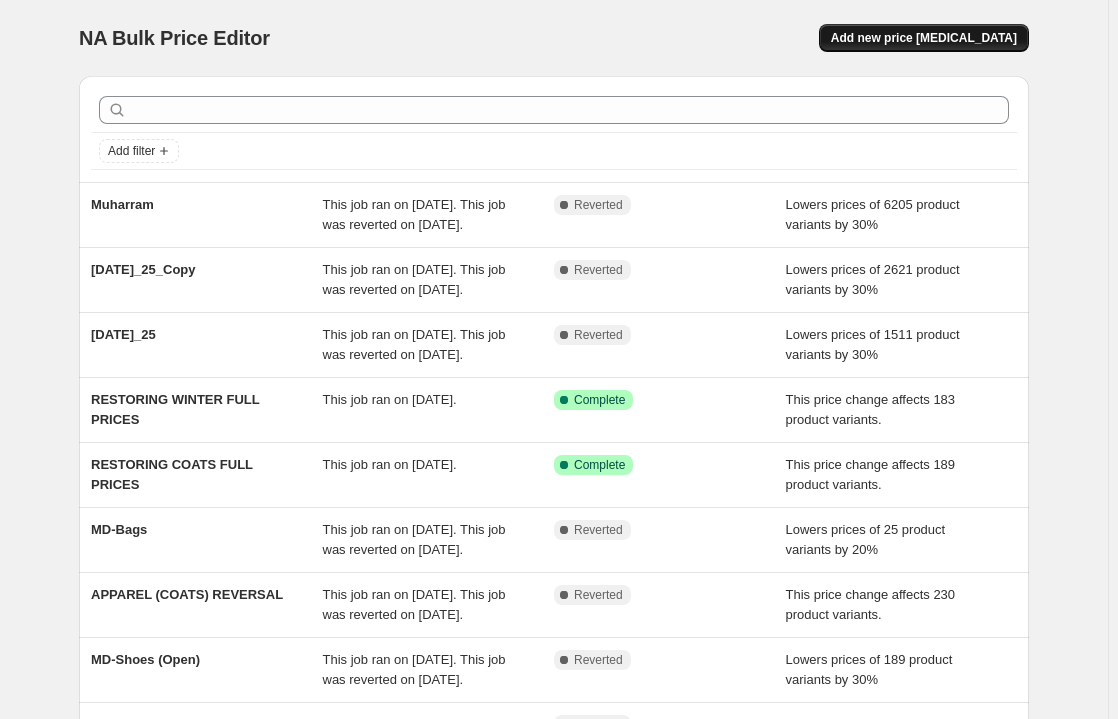 click on "Add new price [MEDICAL_DATA]" at bounding box center (924, 38) 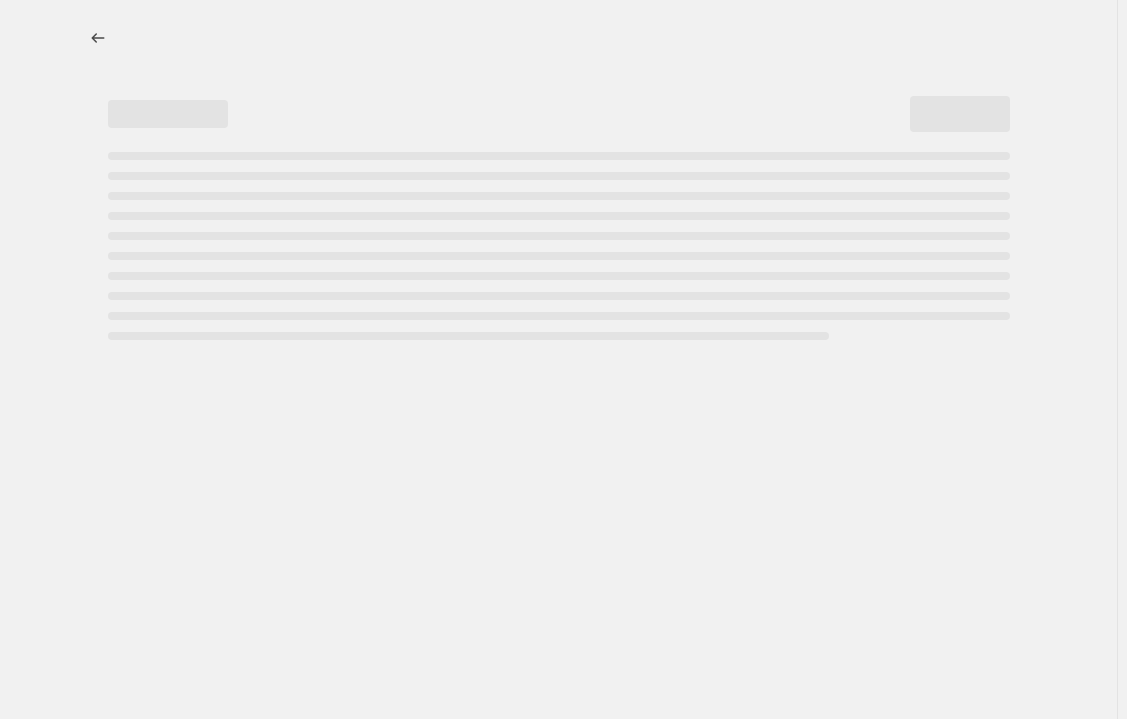 select on "percentage" 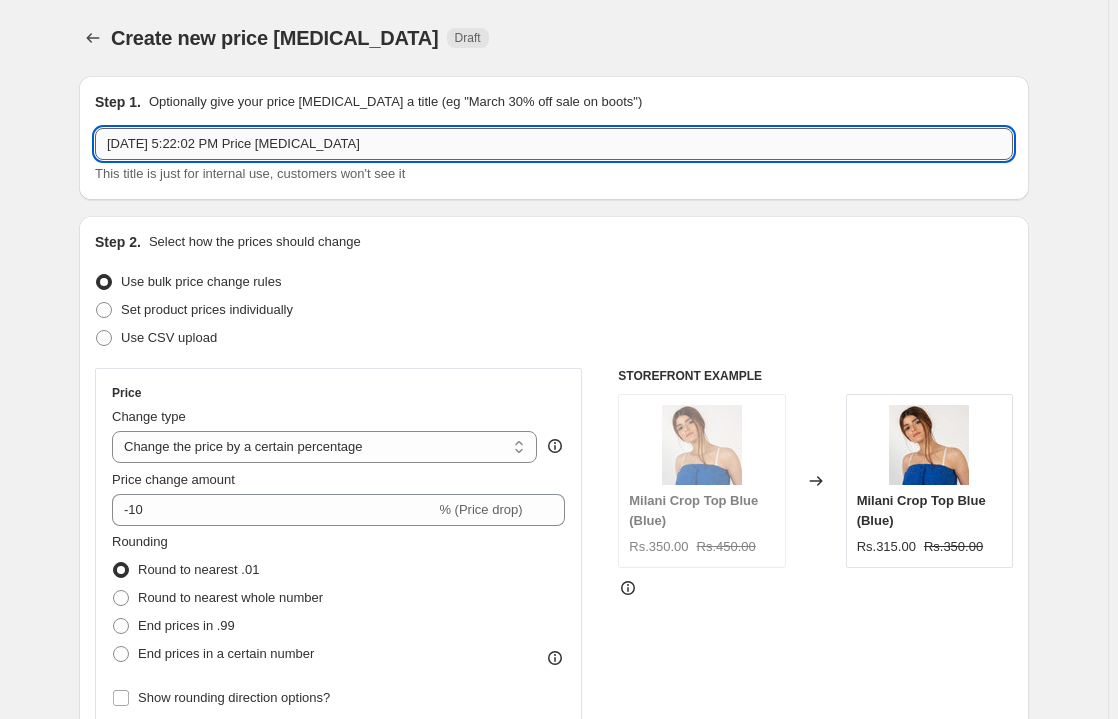 drag, startPoint x: 110, startPoint y: 149, endPoint x: 450, endPoint y: 143, distance: 340.05295 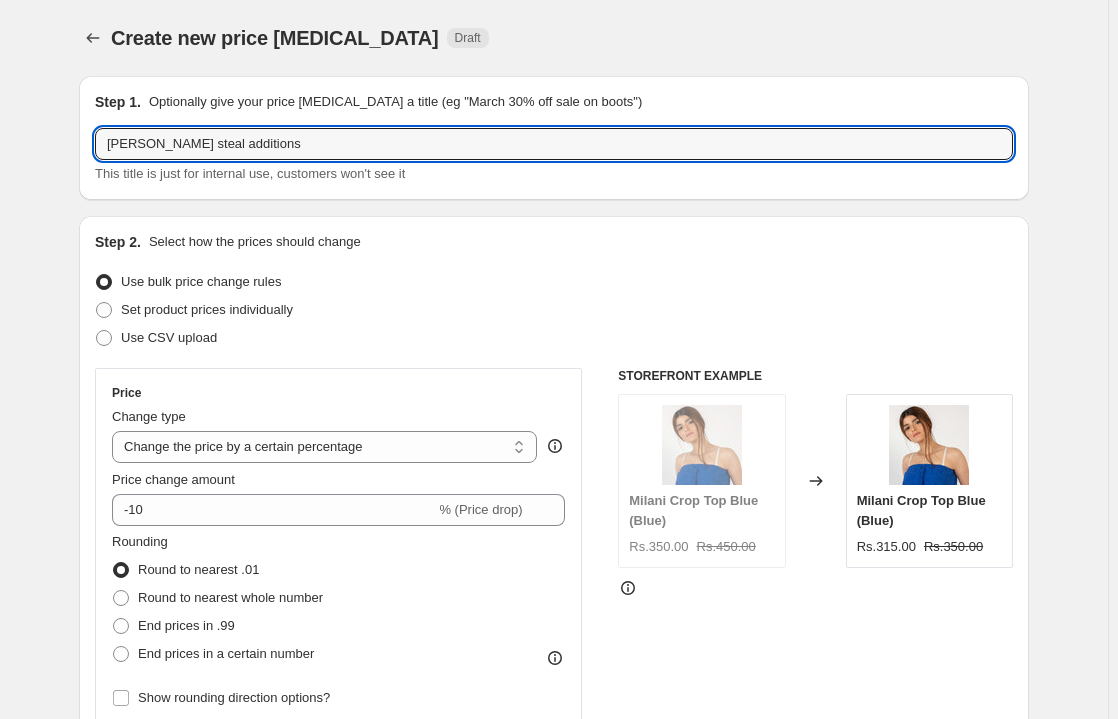 type on "[PERSON_NAME] steal additions" 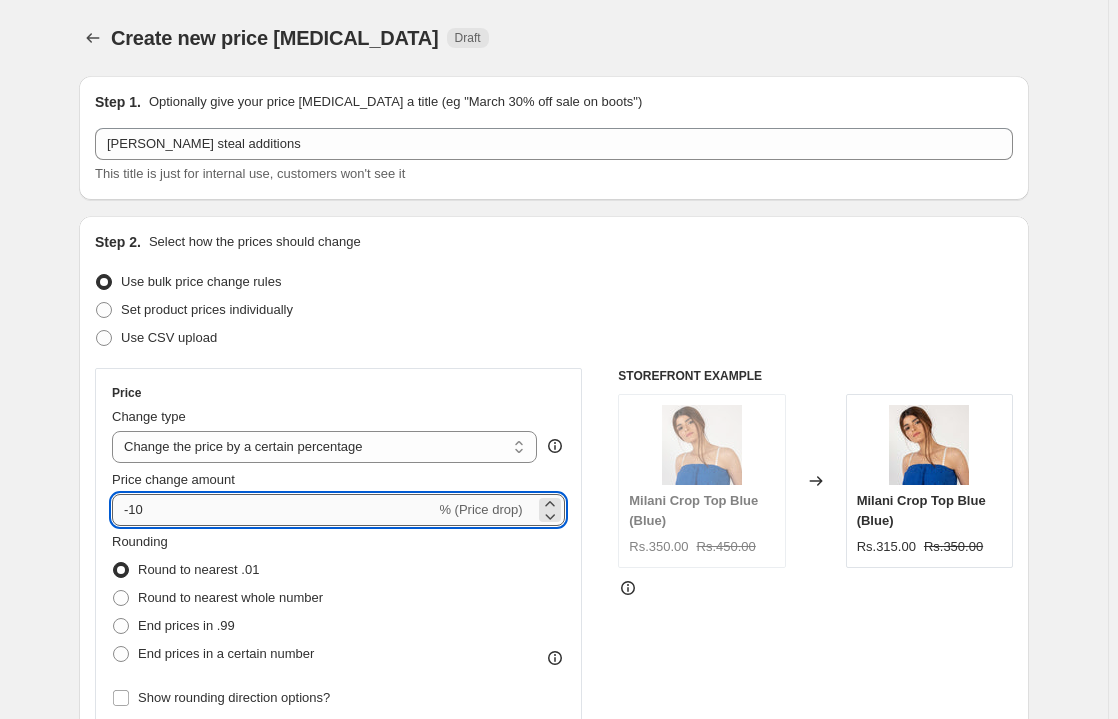 click on "-10" at bounding box center (273, 510) 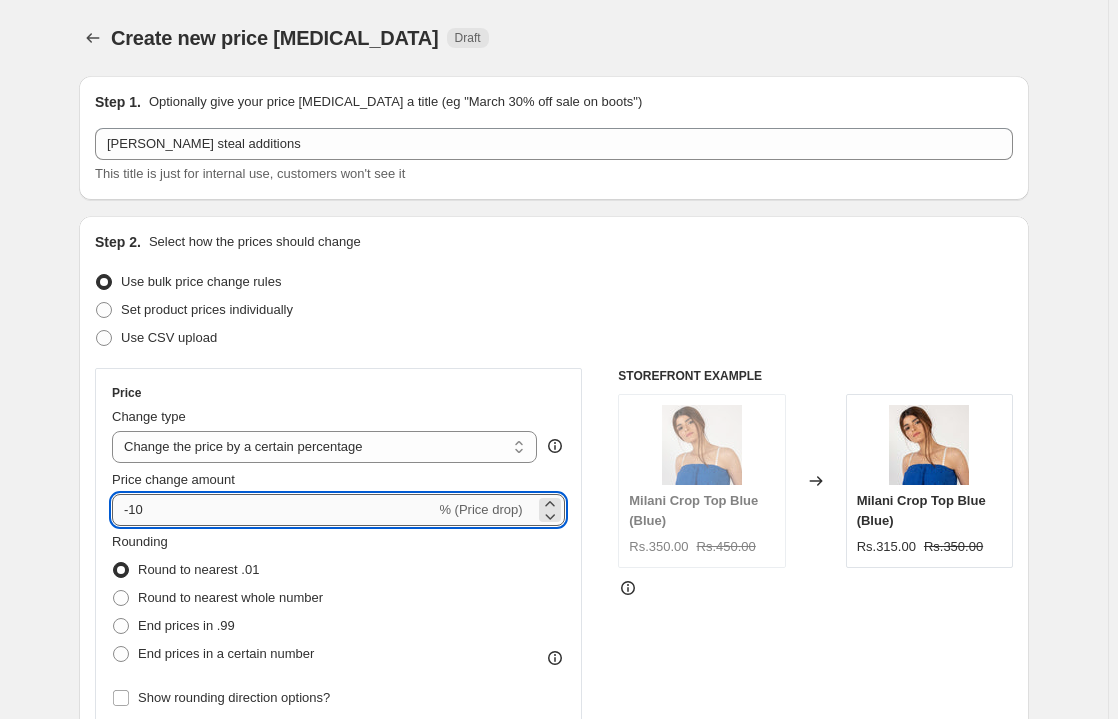 drag, startPoint x: 133, startPoint y: 512, endPoint x: 153, endPoint y: 515, distance: 20.22375 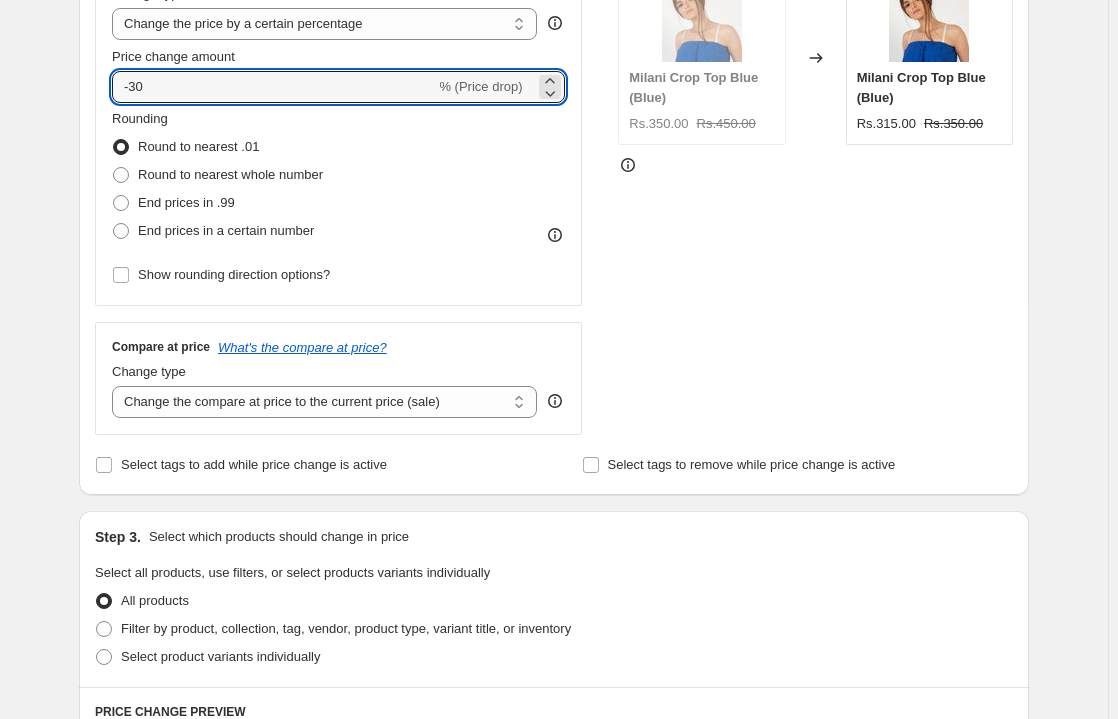 scroll, scrollTop: 428, scrollLeft: 0, axis: vertical 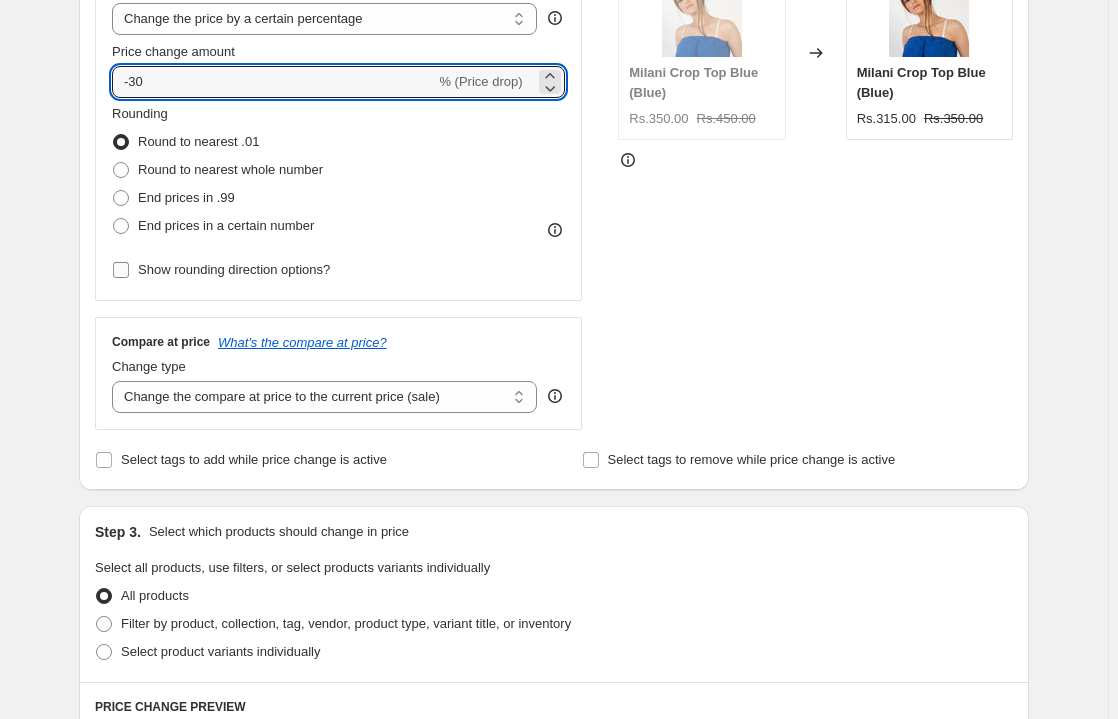 type on "-30" 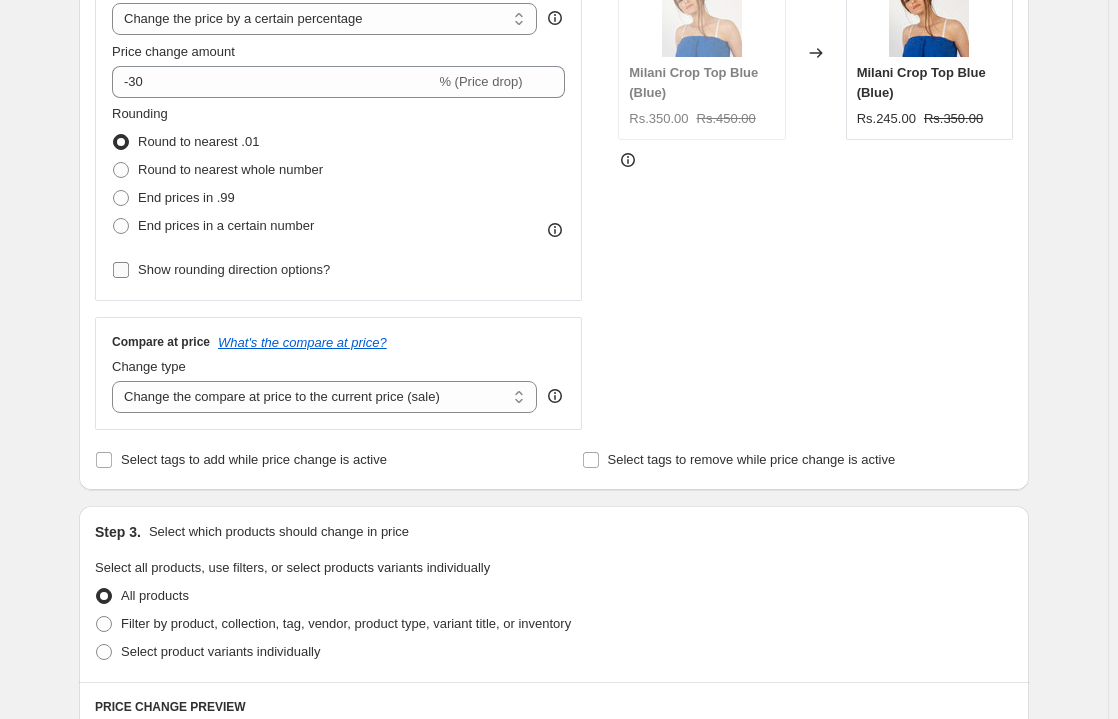 click on "Show rounding direction options?" at bounding box center (221, 270) 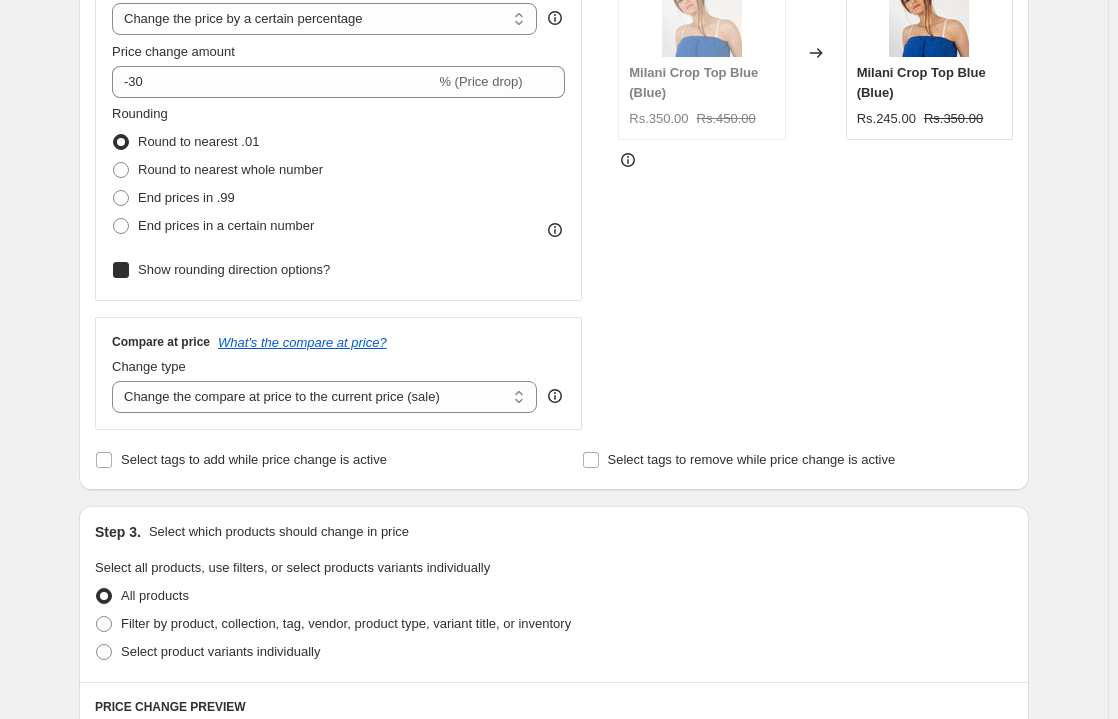 checkbox on "true" 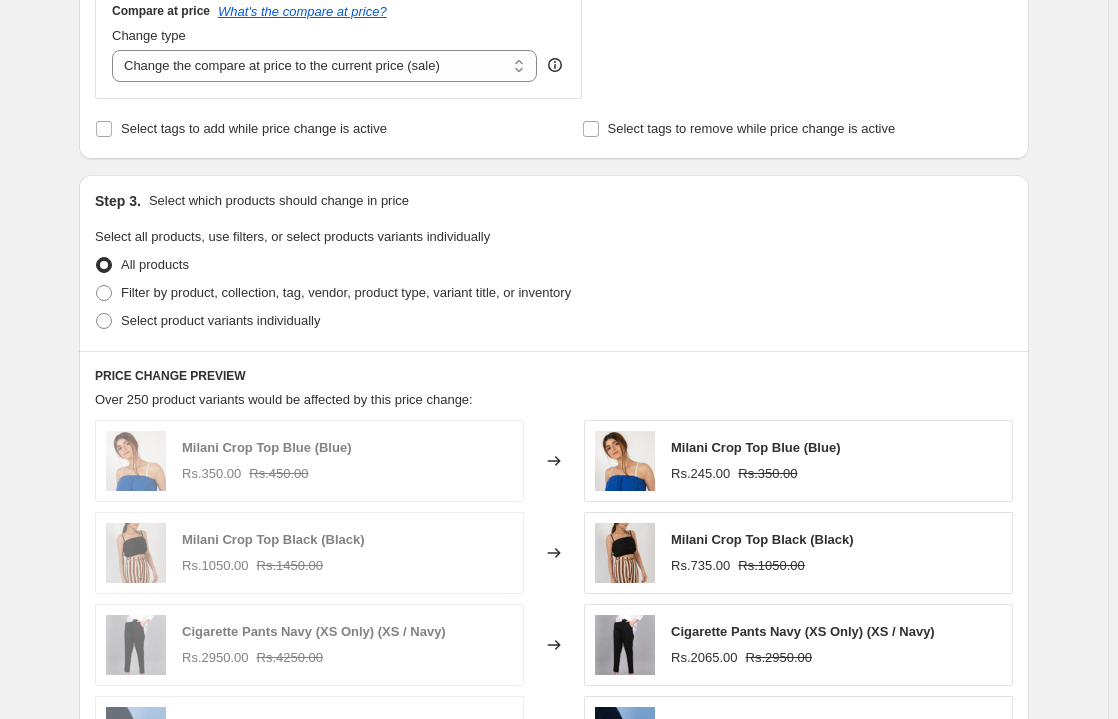 scroll, scrollTop: 895, scrollLeft: 0, axis: vertical 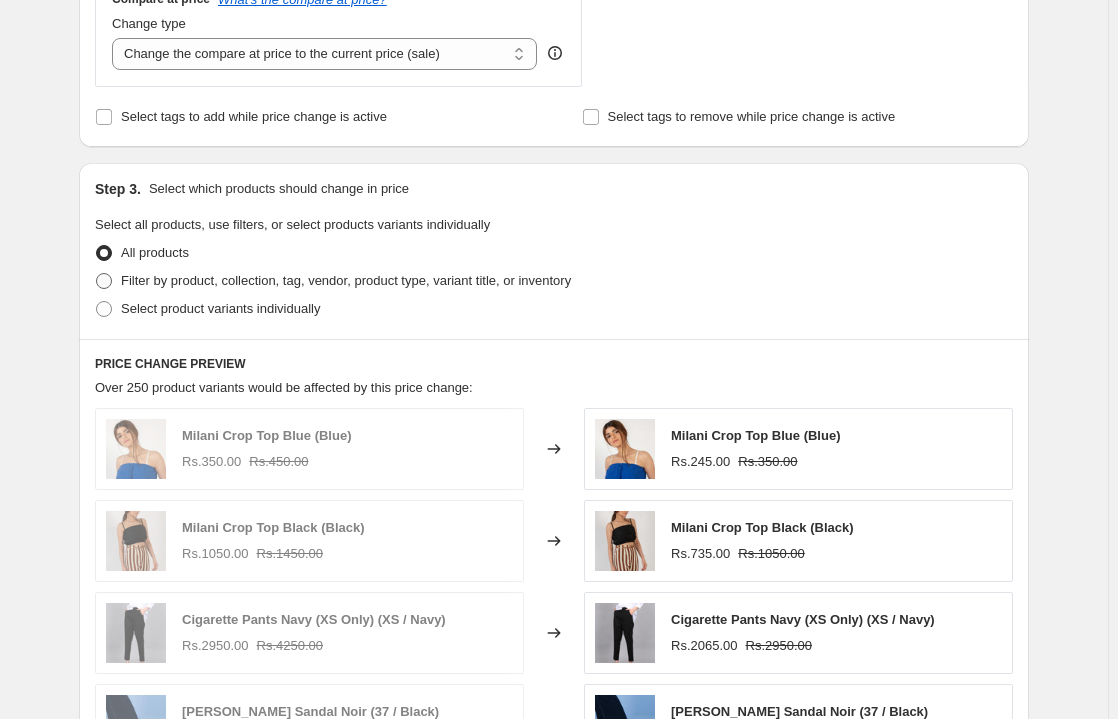 click at bounding box center [104, 281] 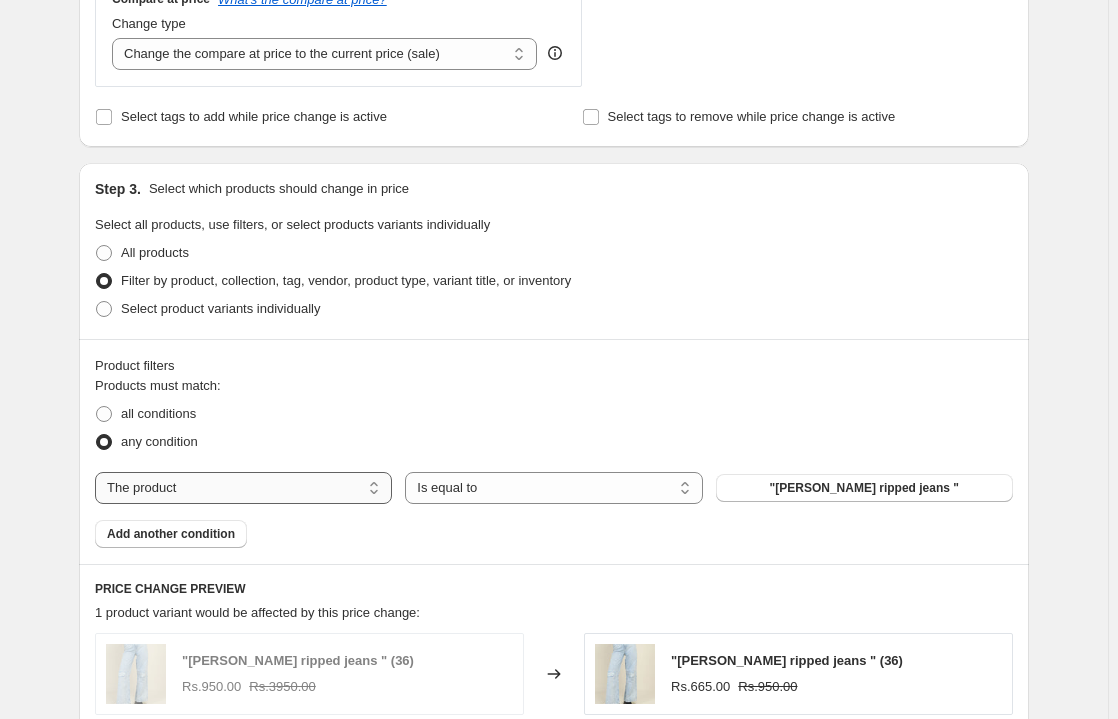 click on "The product The product's collection The product's tag The product's vendor The product's type The product's status The variant's title Inventory quantity" at bounding box center [243, 488] 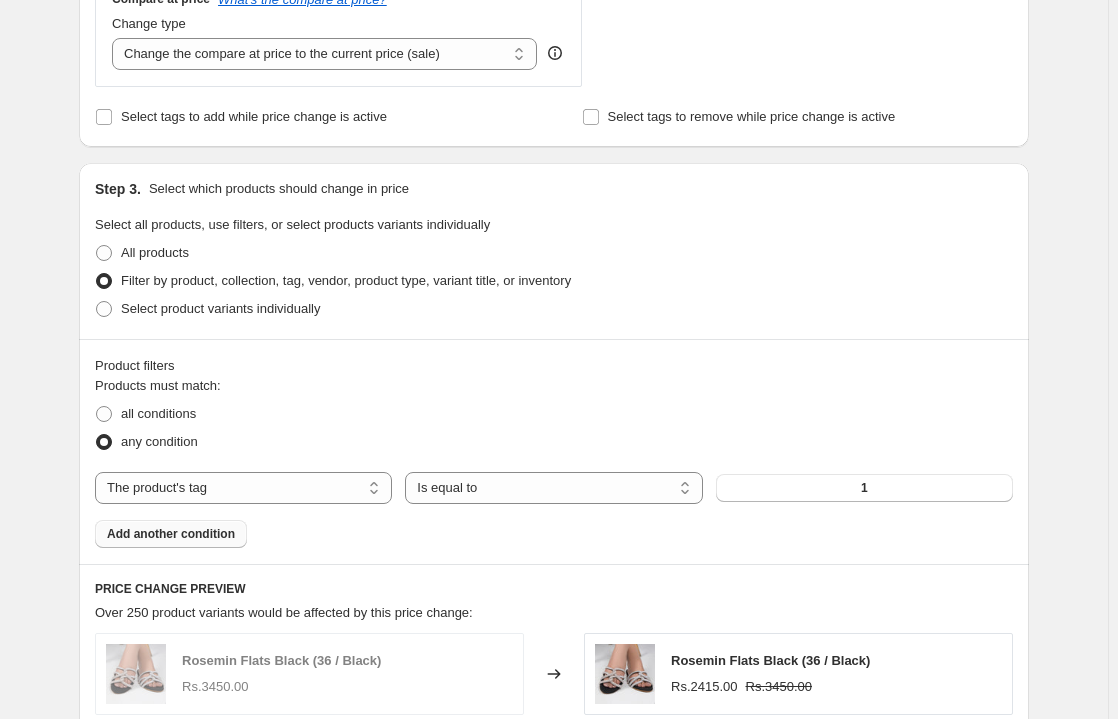 click on "Add another condition" at bounding box center [171, 534] 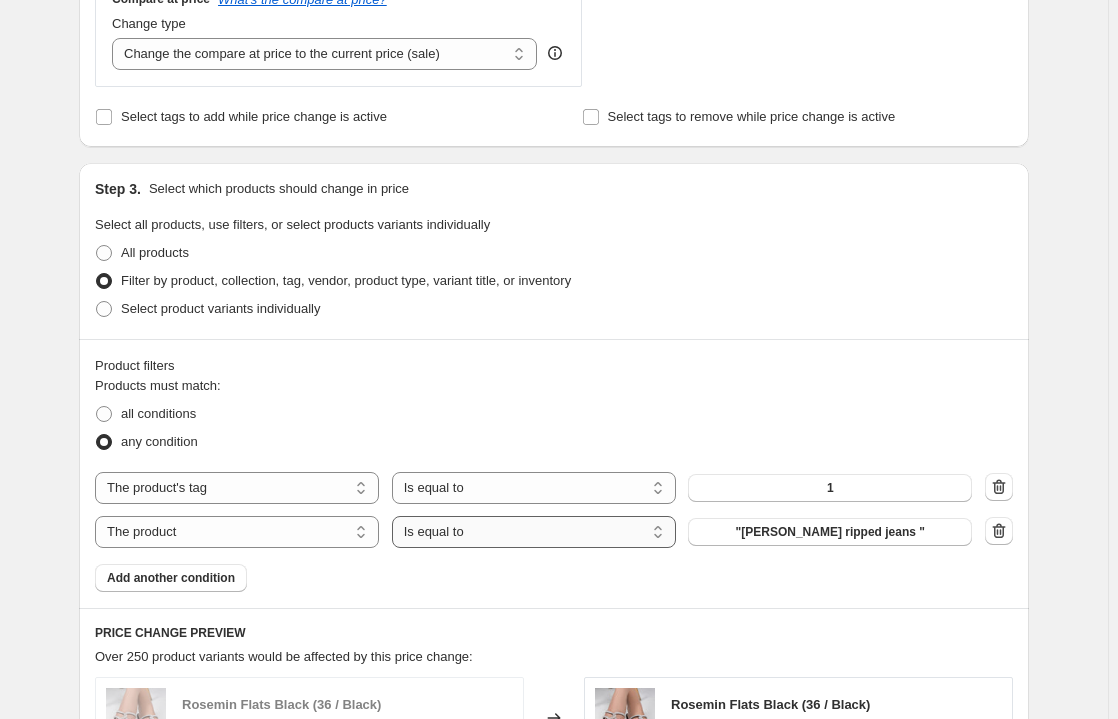 click on "Is equal to Is not equal to" at bounding box center [534, 532] 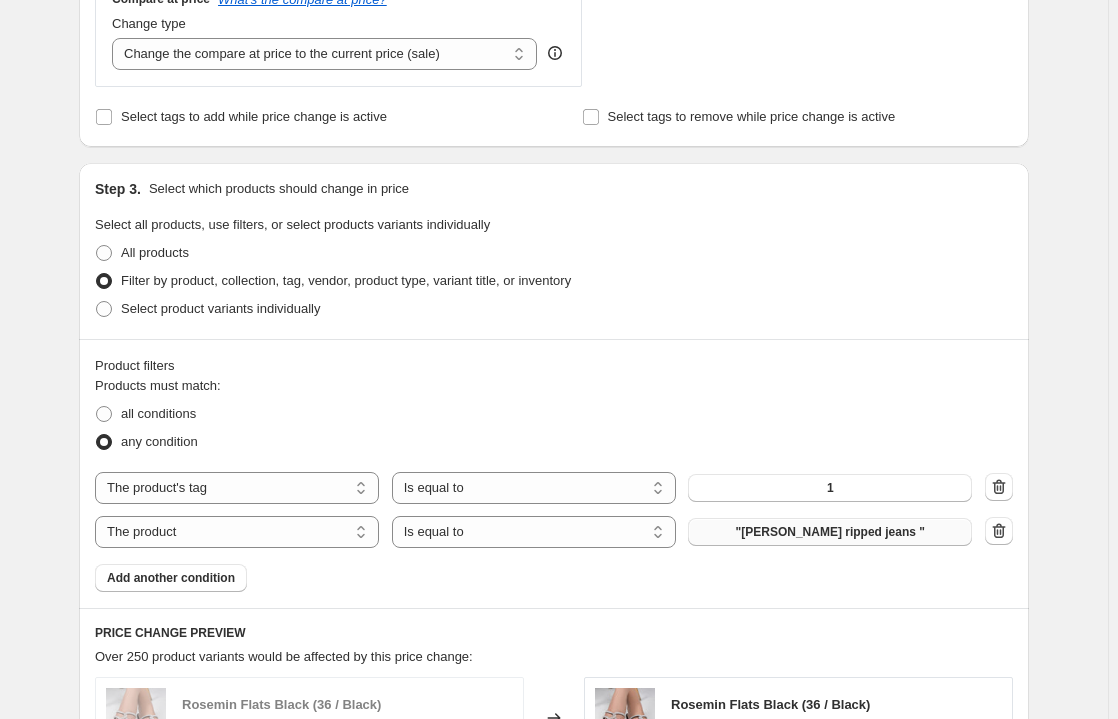 click on ""[PERSON_NAME] ripped jeans "" at bounding box center (830, 532) 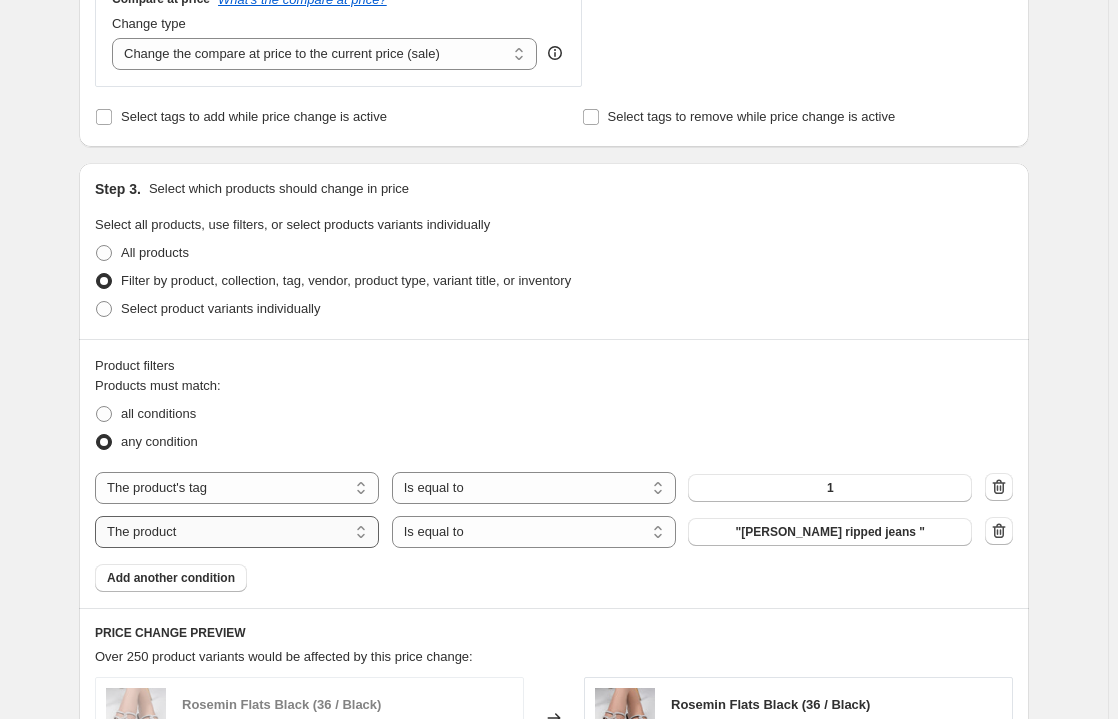 click on "The product The product's collection The product's tag The product's vendor The product's type The product's status The variant's title Inventory quantity" at bounding box center [237, 532] 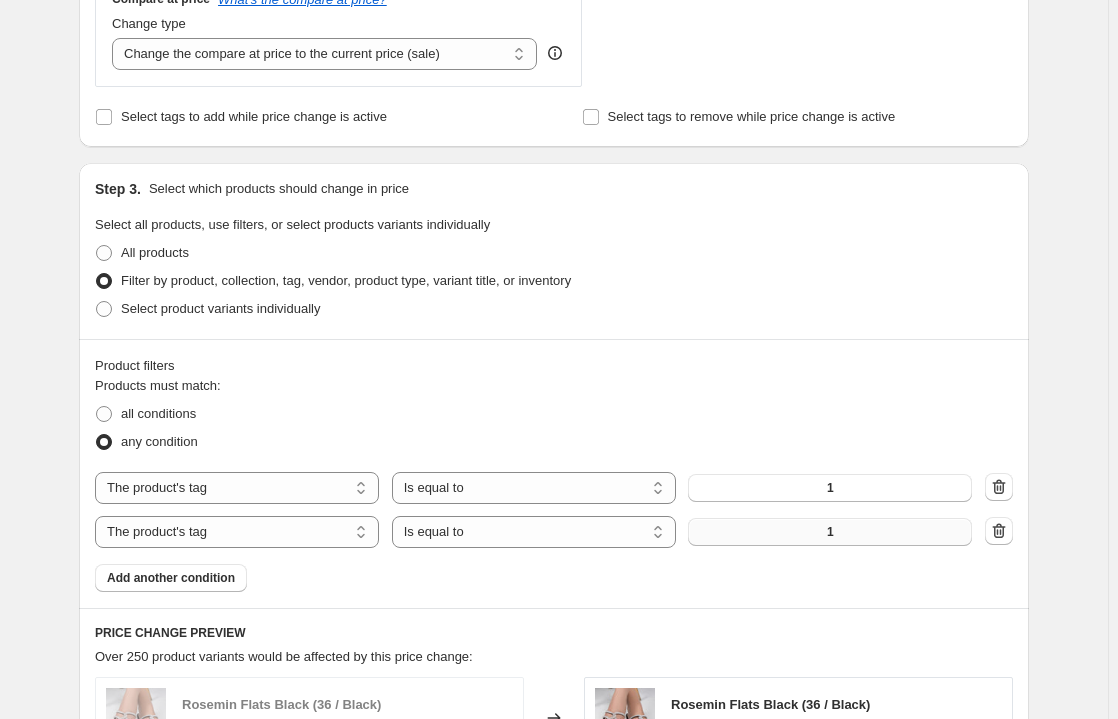 click on "1" at bounding box center [830, 532] 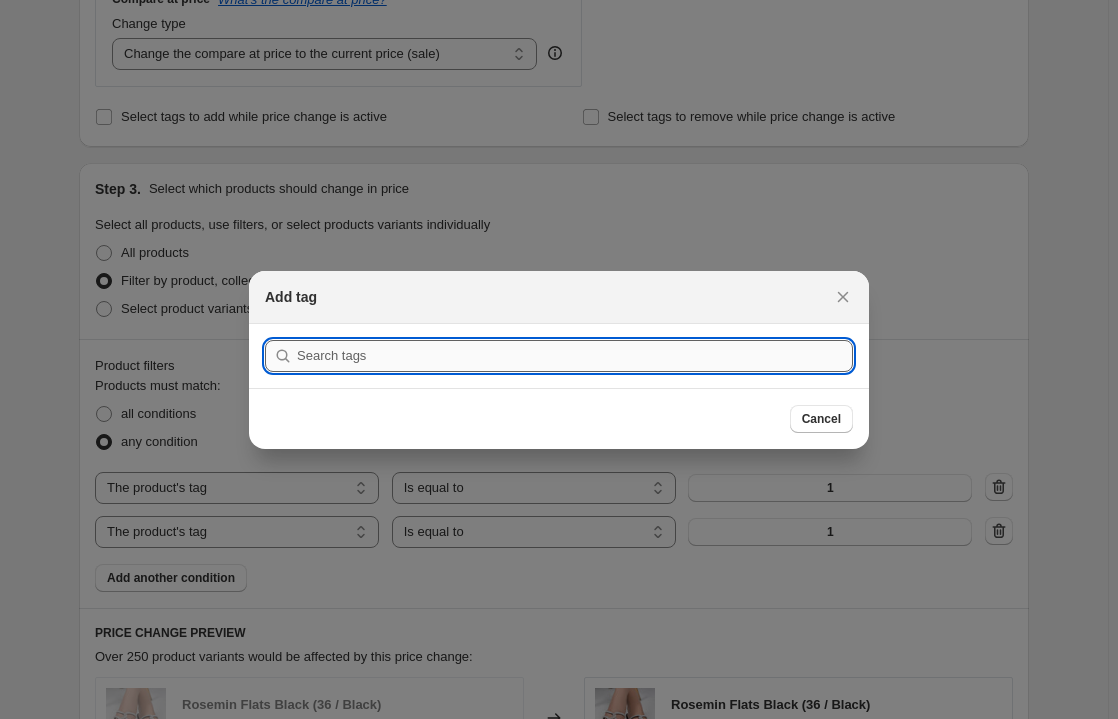 click at bounding box center (575, 356) 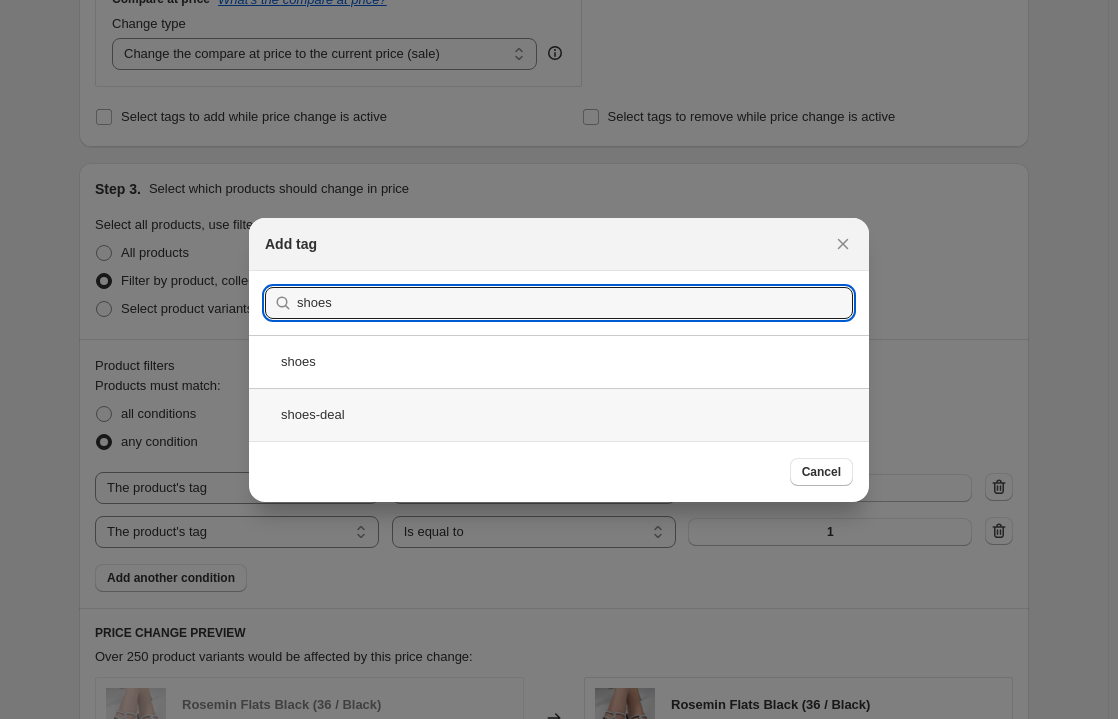 type on "shoes" 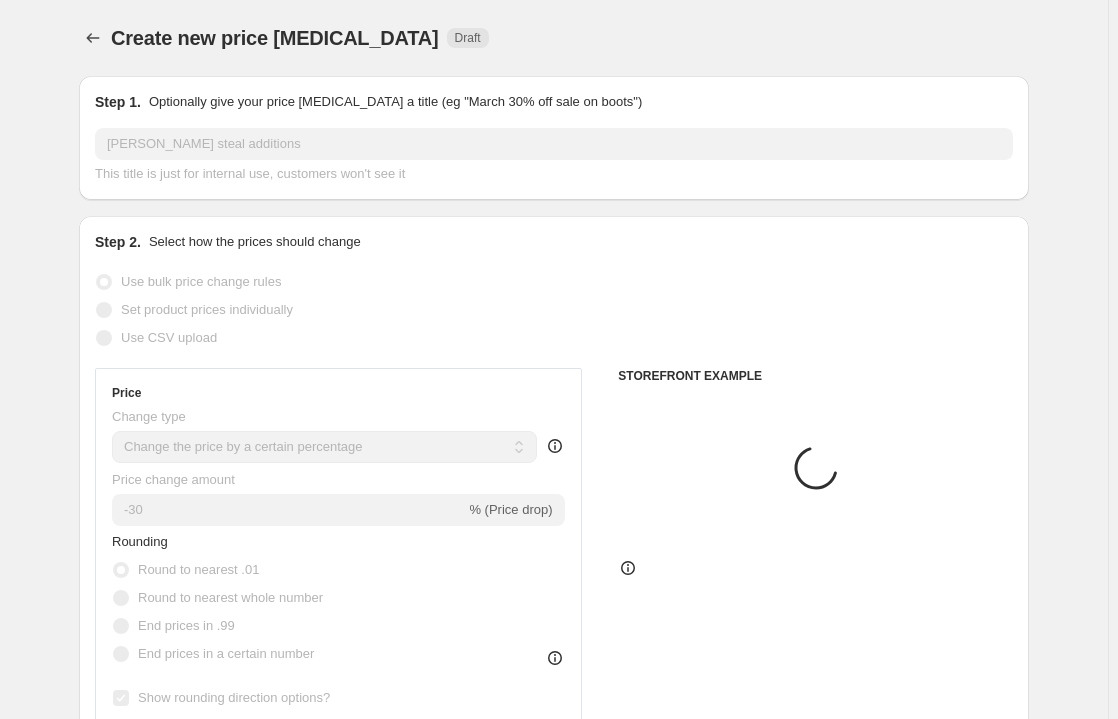 scroll, scrollTop: 895, scrollLeft: 0, axis: vertical 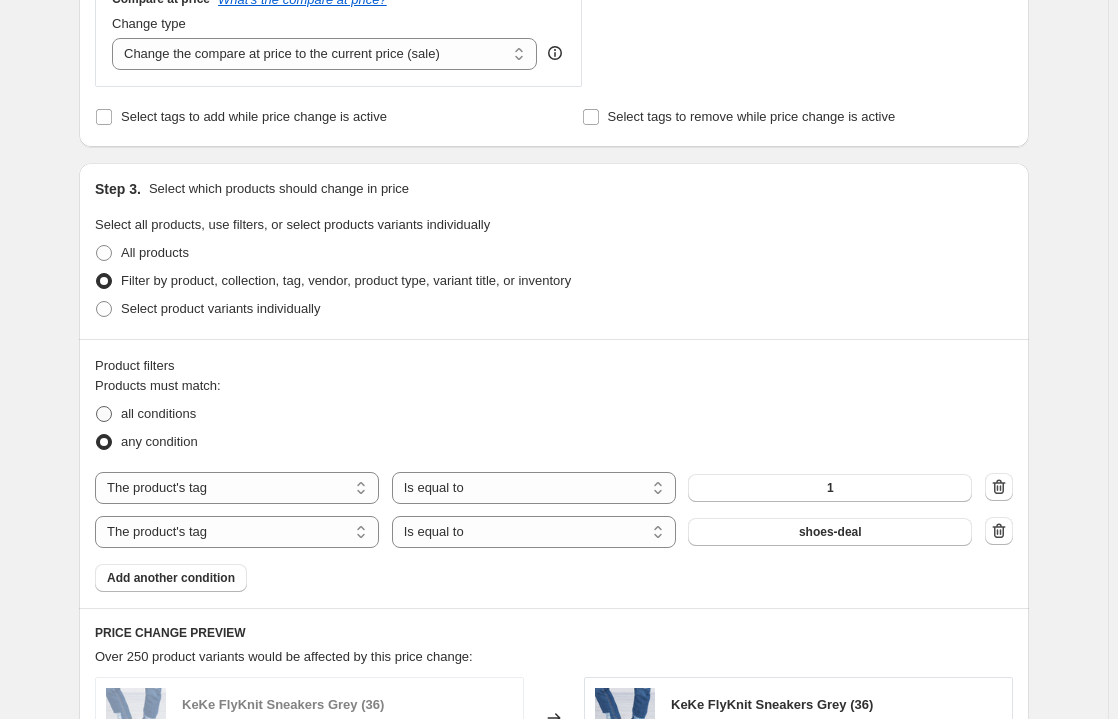 click at bounding box center [104, 414] 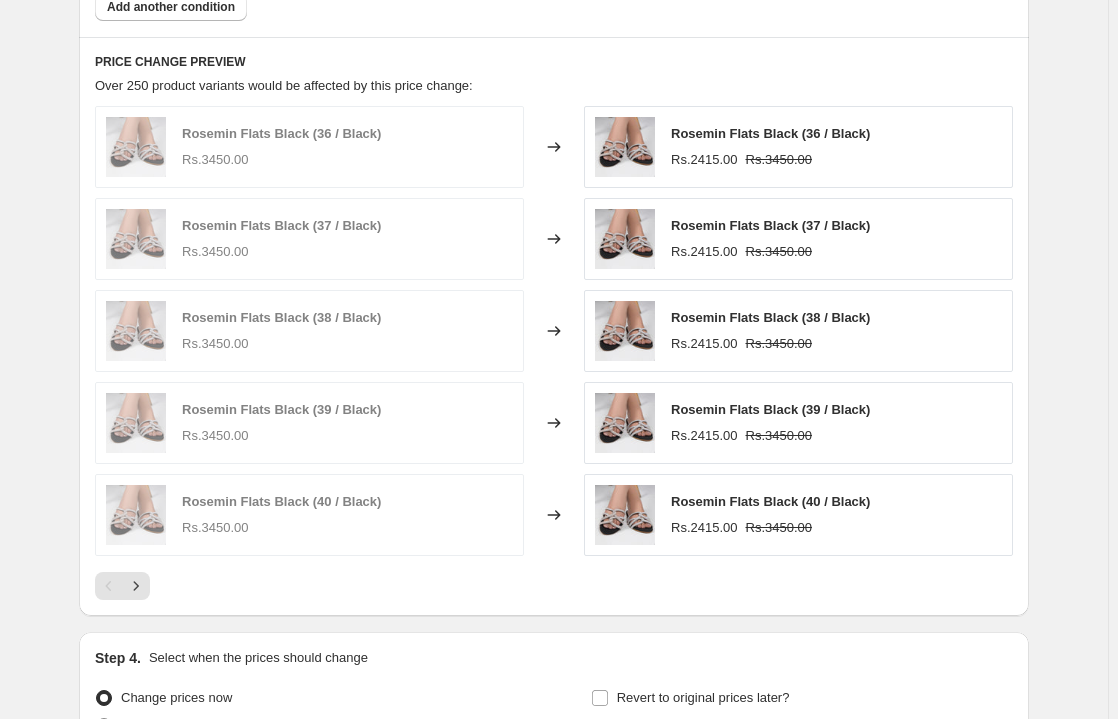 scroll, scrollTop: 1666, scrollLeft: 0, axis: vertical 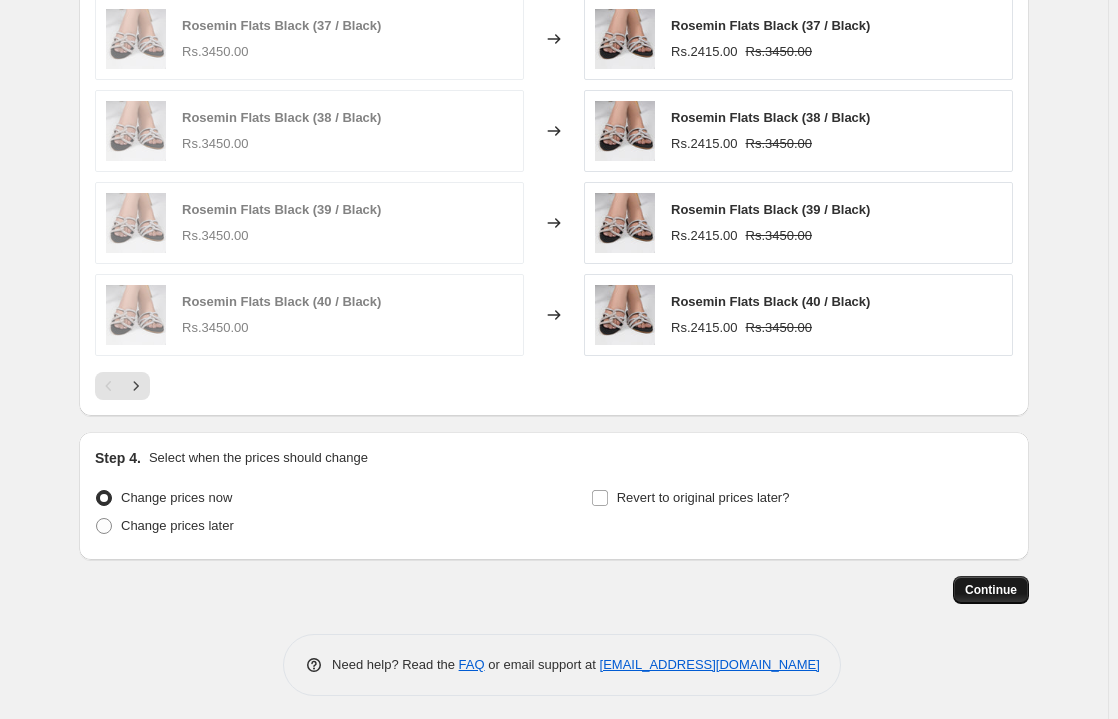 click on "Continue" at bounding box center (991, 590) 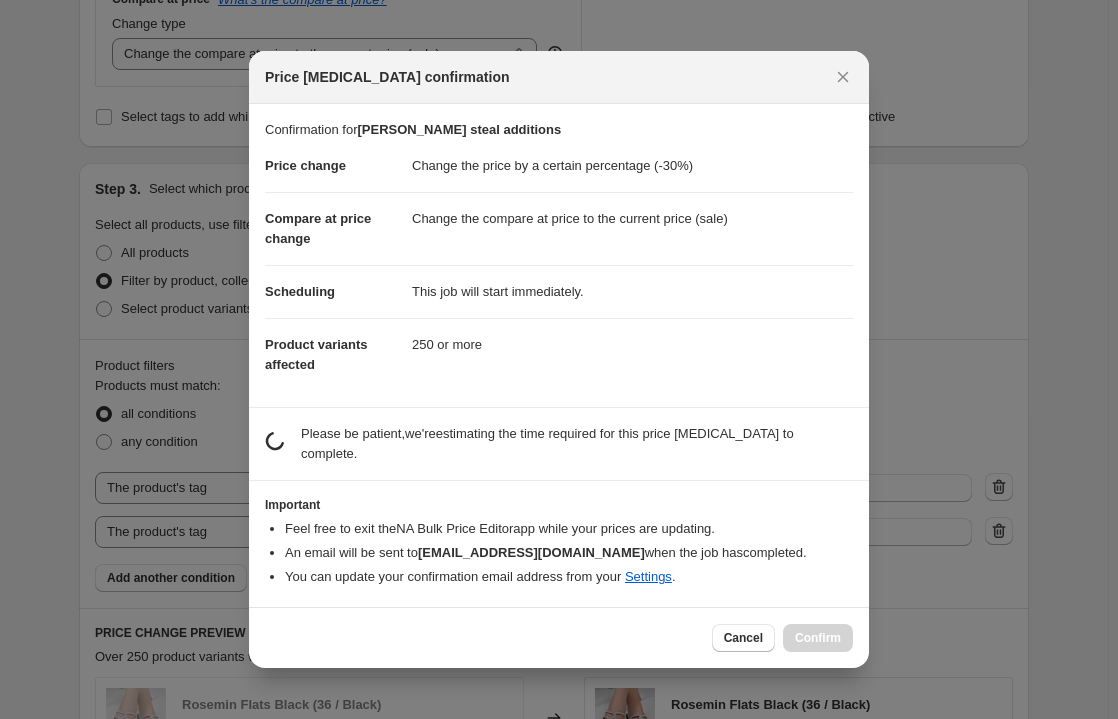 scroll, scrollTop: 1666, scrollLeft: 0, axis: vertical 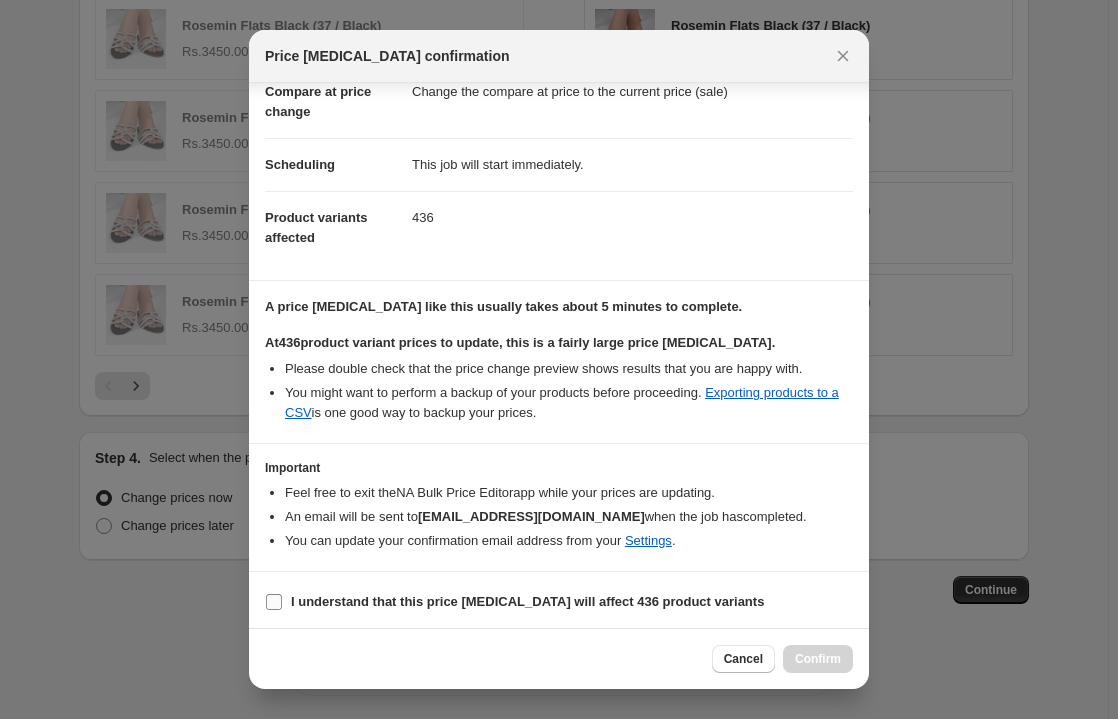 click on "I understand that this price [MEDICAL_DATA] will affect 436 product variants" at bounding box center (274, 602) 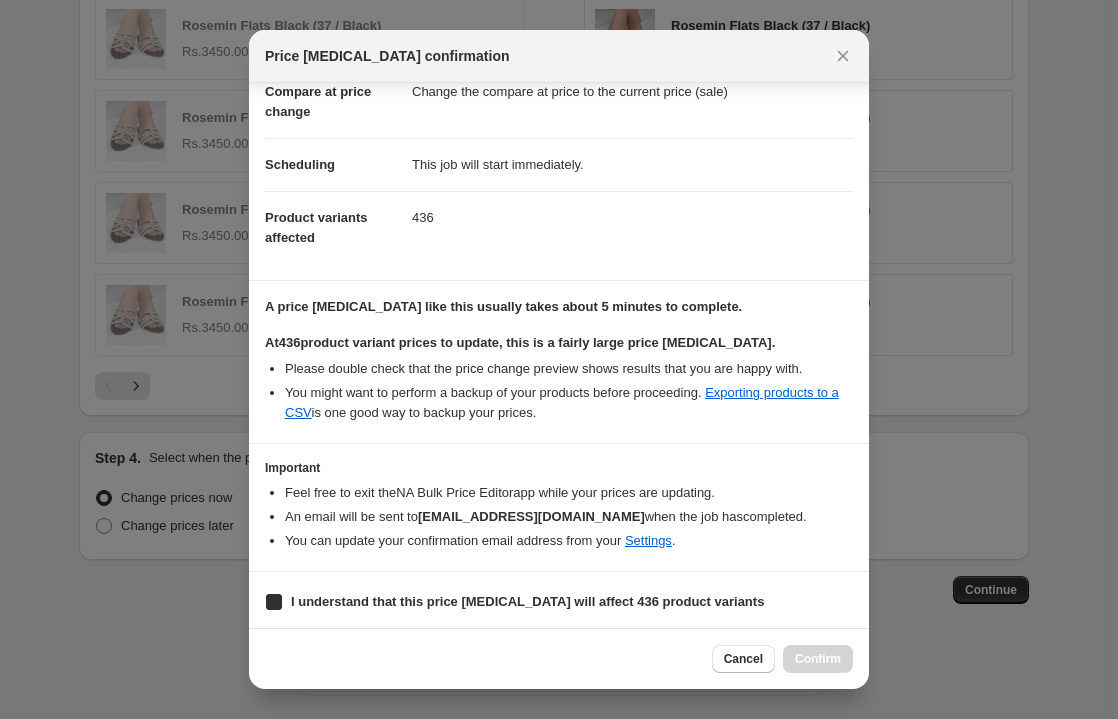 checkbox on "true" 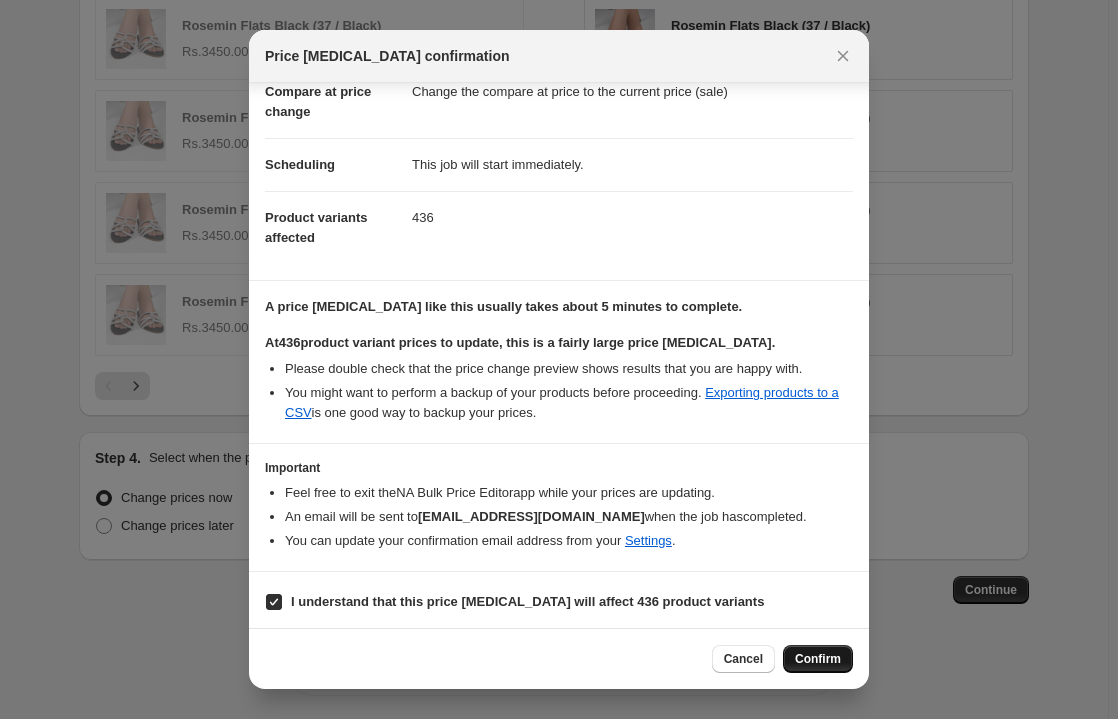 click on "Confirm" at bounding box center [818, 659] 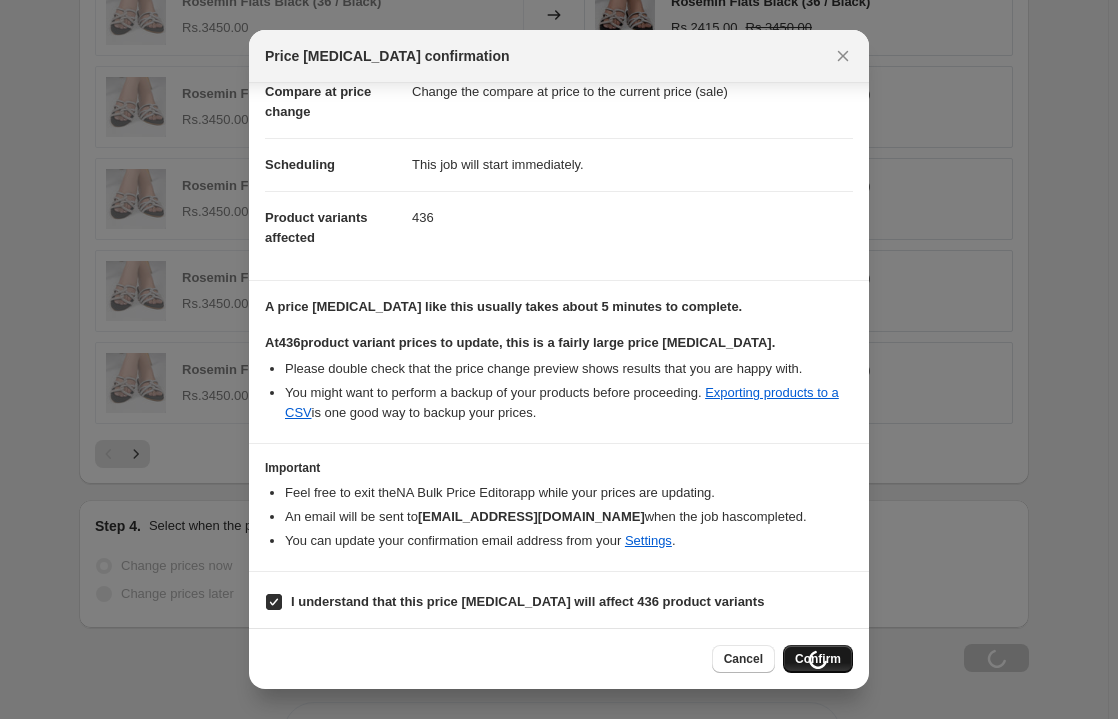scroll, scrollTop: 1733, scrollLeft: 0, axis: vertical 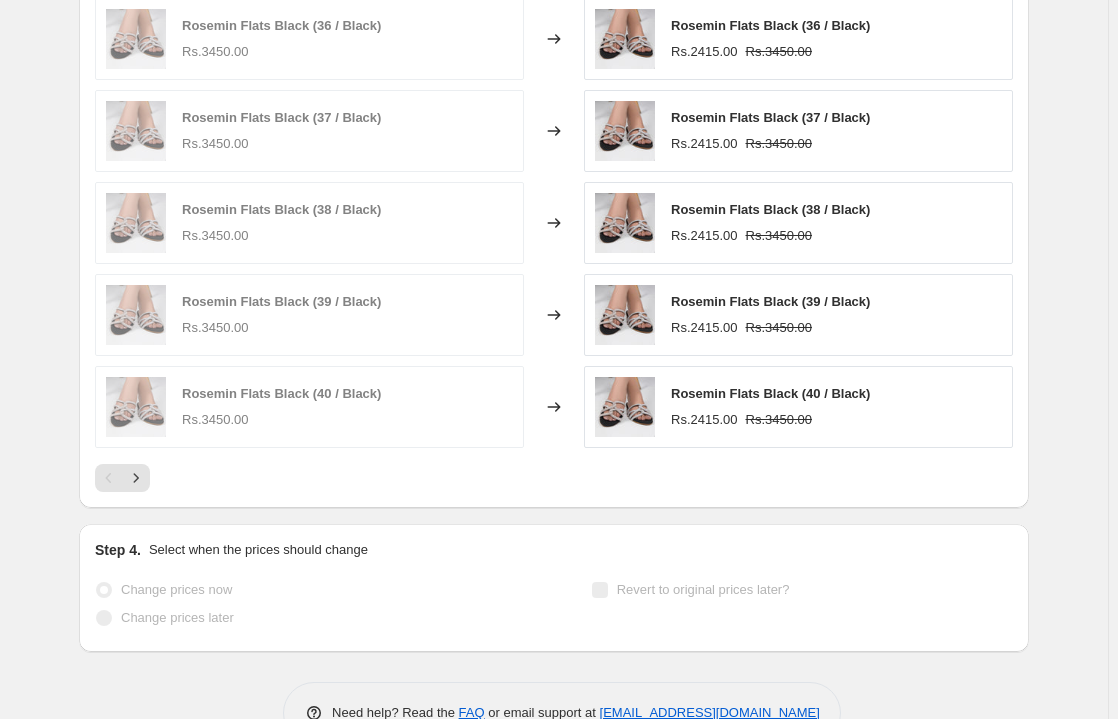 click on "The prices are currently being updated. This job cannot be edited because it is currently in progress. Stop changing prices and revert Step 1. Optionally give your price [MEDICAL_DATA] a title (eg "March 30% off sale on boots") sassy steal additions This title is just for internal use, customers won't see it Step 2. Select how the prices should change Use bulk price change rules Set product prices individually Use CSV upload Price Change type Change the price to a certain amount Change the price by a certain amount Change the price by a certain percentage Change the price to the current compare at price (price before sale) Change the price by a certain amount relative to the compare at price Change the price by a certain percentage relative to the compare at price Don't change the price Change the price by a certain percentage relative to the cost per item Change price to certain cost margin Change the price by a certain percentage Price change amount -30 % (Price drop) Rounding Round to nearest .01 Change type 1" at bounding box center [554, -457] 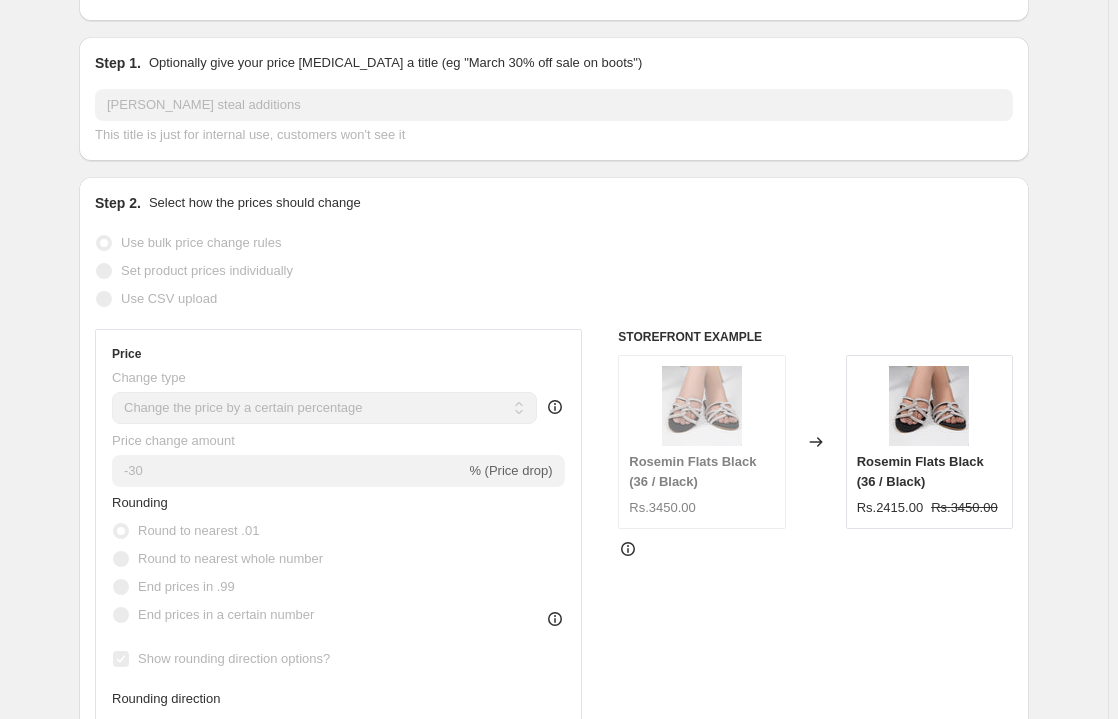 scroll, scrollTop: 0, scrollLeft: 0, axis: both 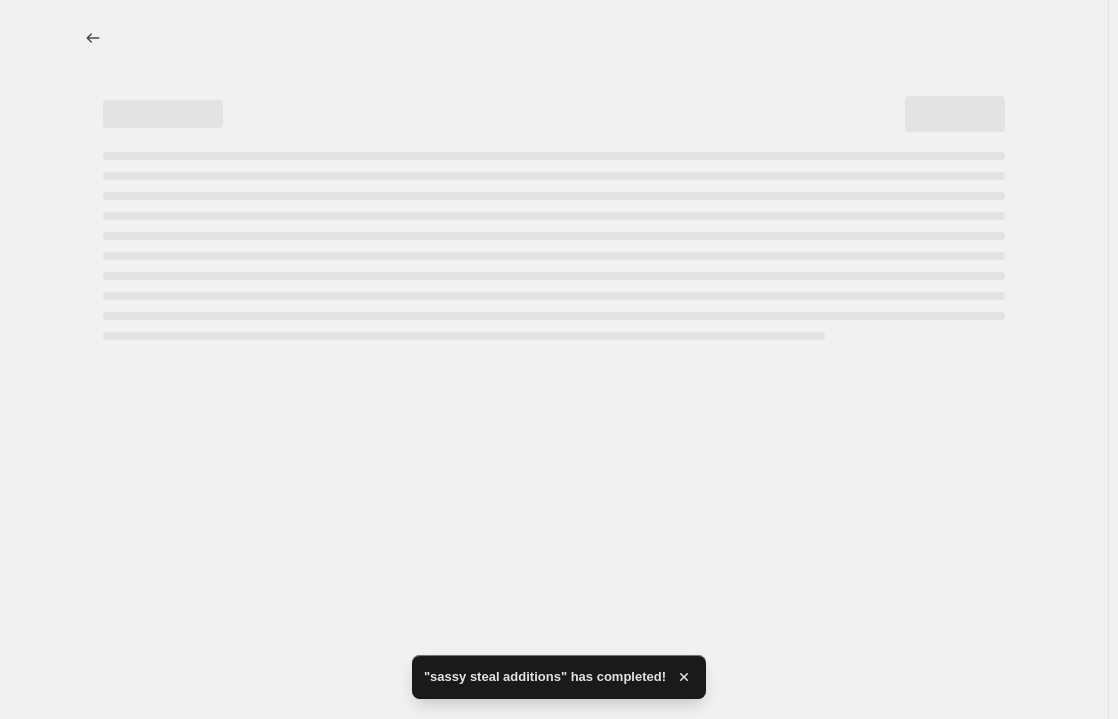 select on "percentage" 